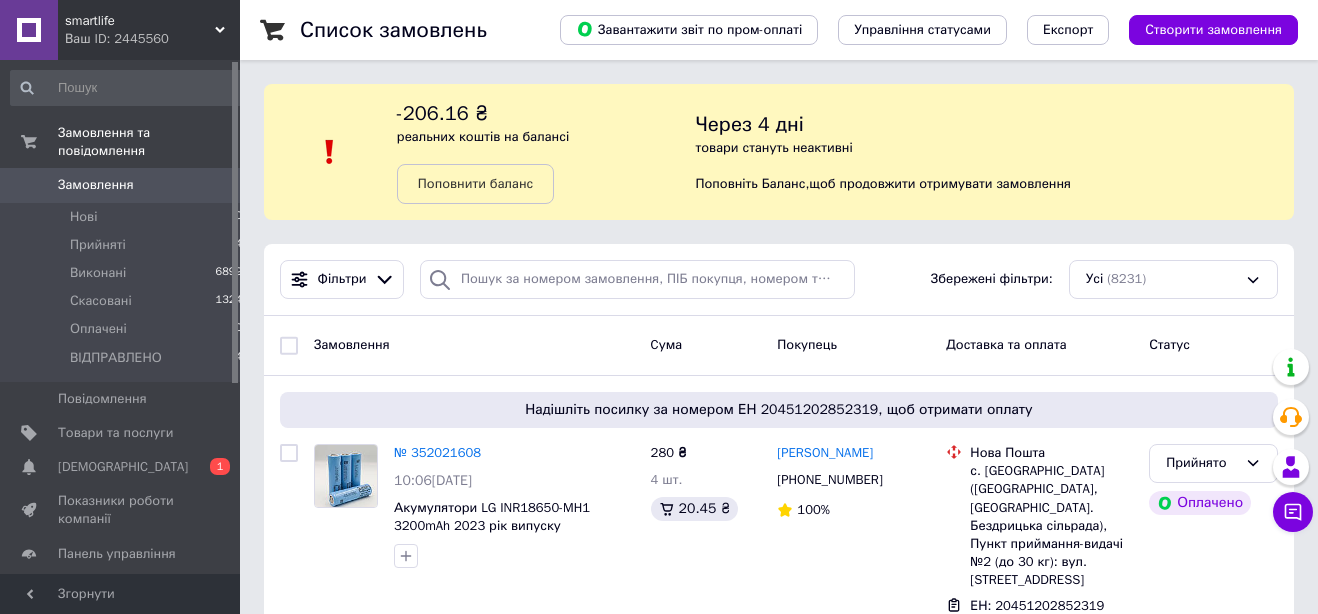 scroll, scrollTop: 0, scrollLeft: 0, axis: both 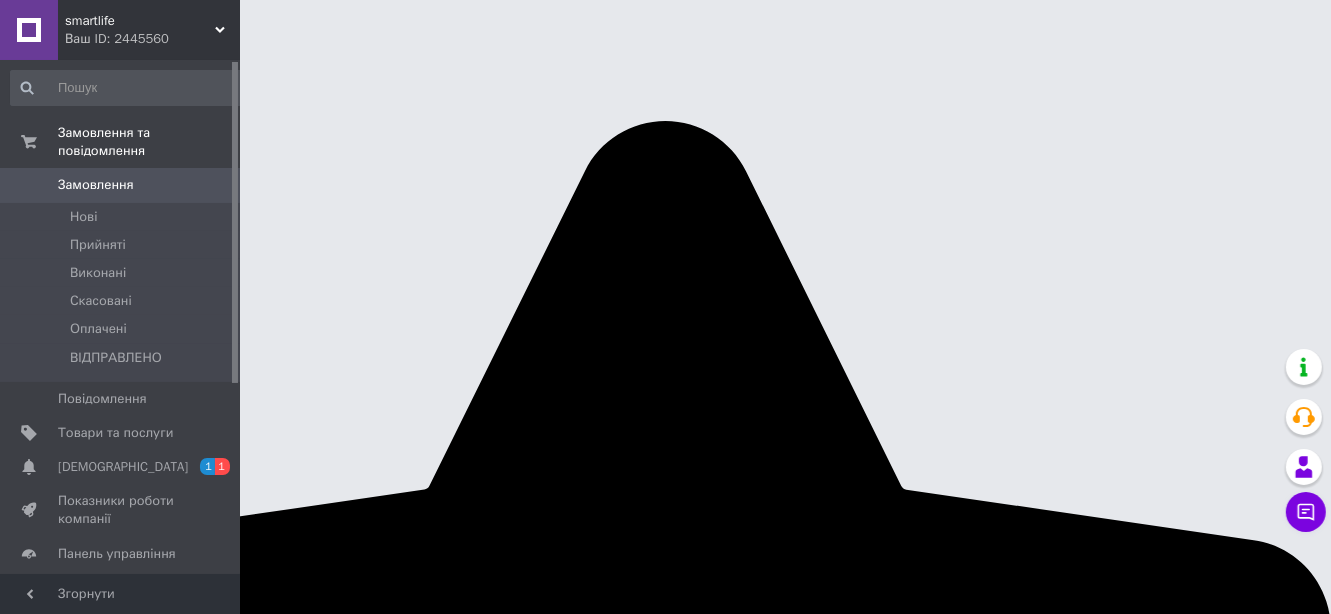 click 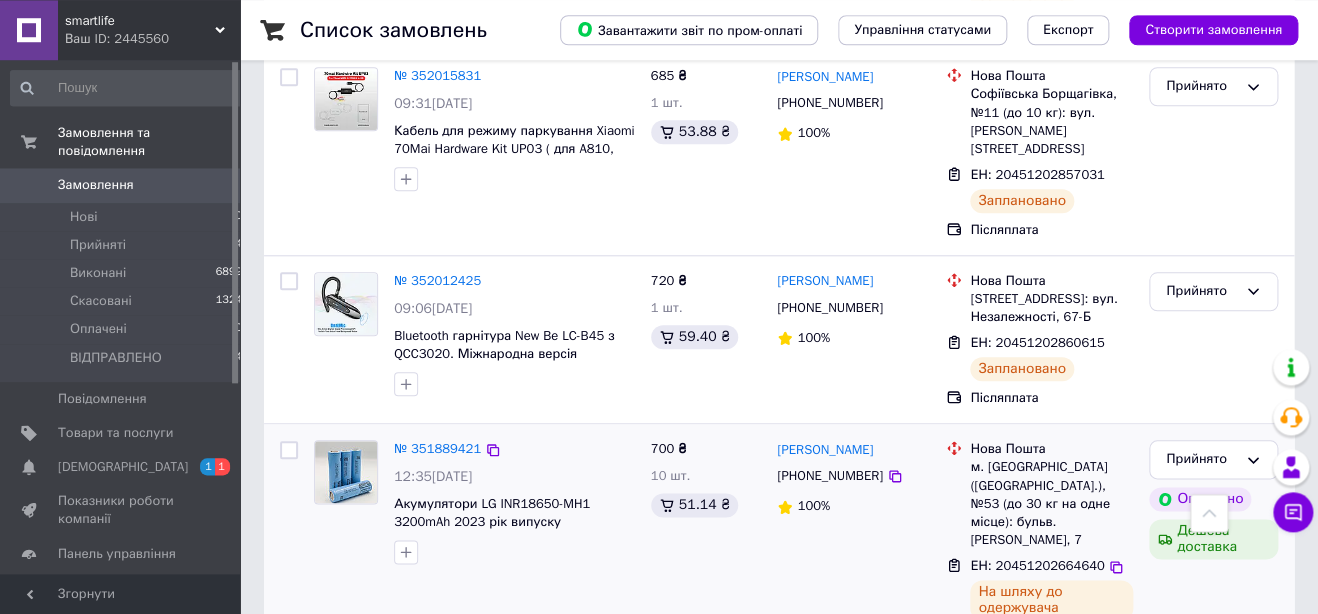 scroll, scrollTop: 737, scrollLeft: 0, axis: vertical 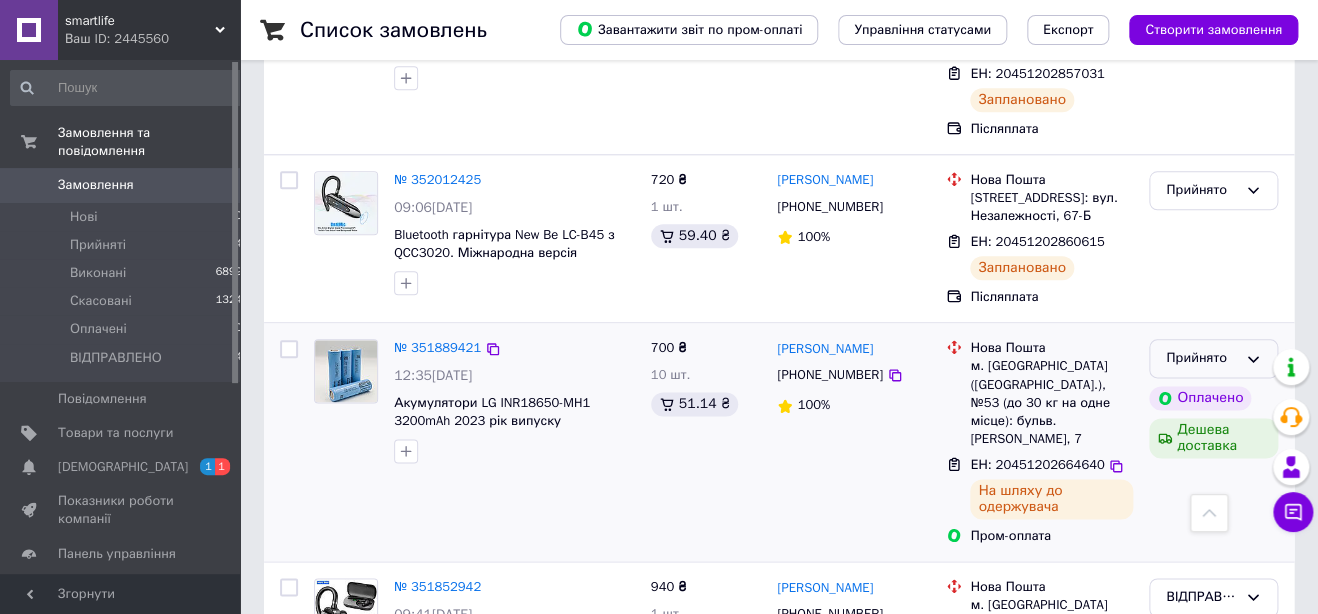click on "Прийнято" at bounding box center (1213, 358) 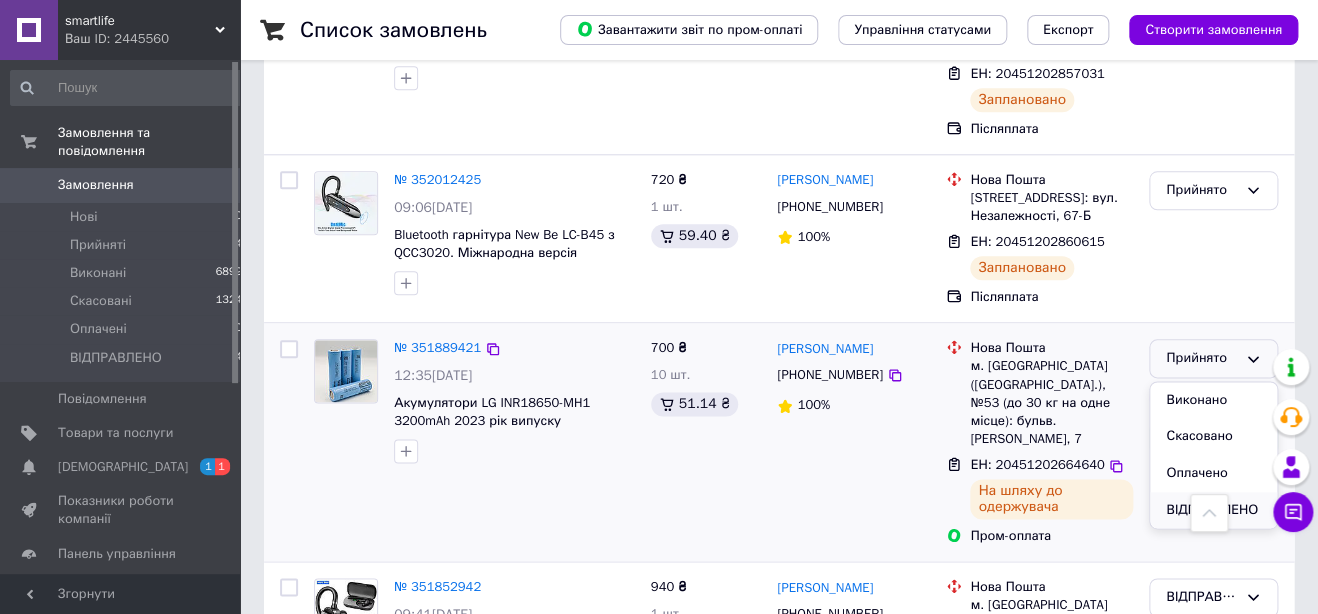 click on "ВІДПРАВЛЕНО" at bounding box center [1213, 510] 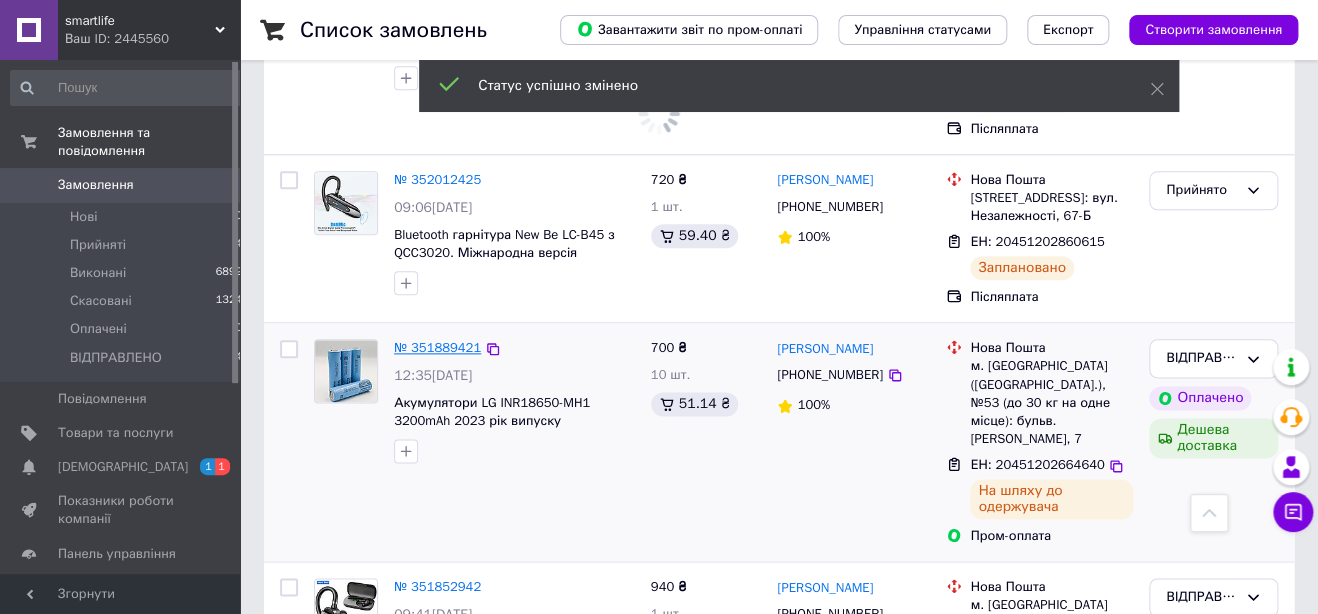 click on "№ 351889421" at bounding box center (437, 347) 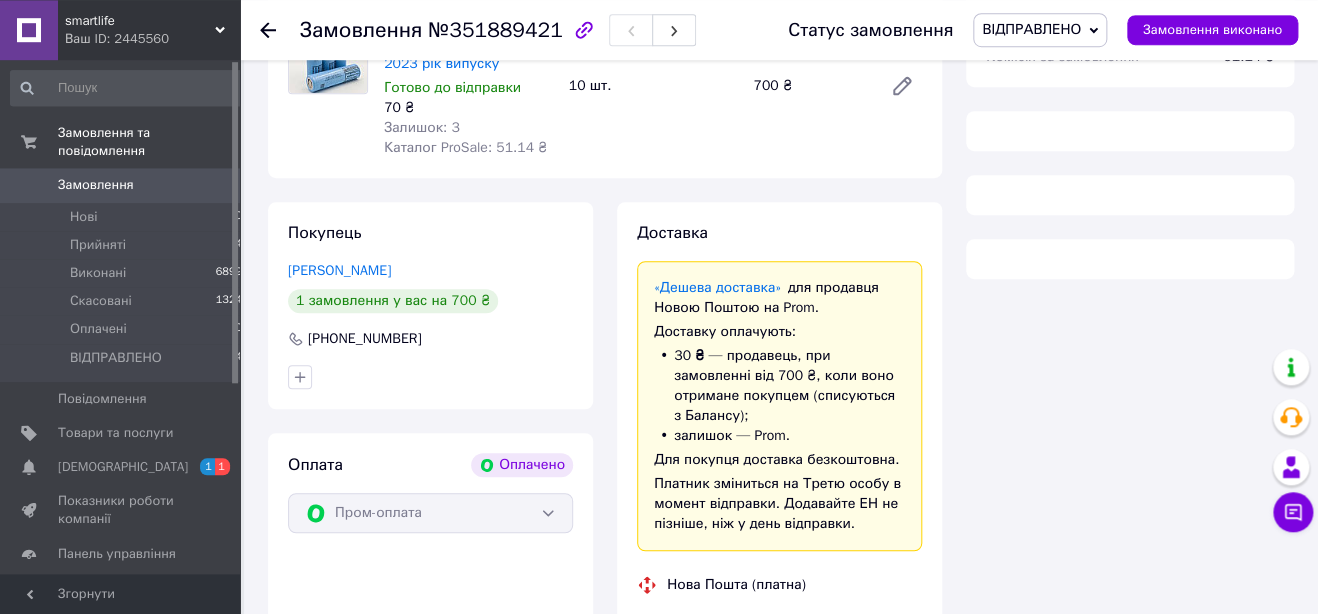 scroll, scrollTop: 421, scrollLeft: 0, axis: vertical 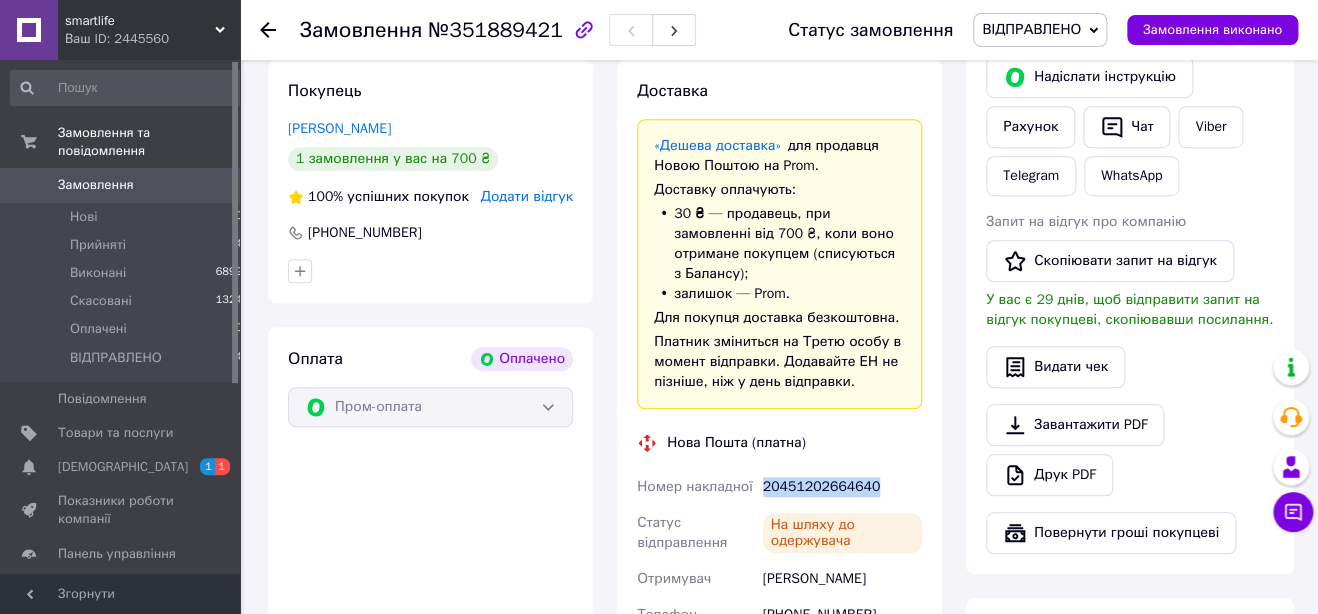 drag, startPoint x: 766, startPoint y: 489, endPoint x: 882, endPoint y: 488, distance: 116.00431 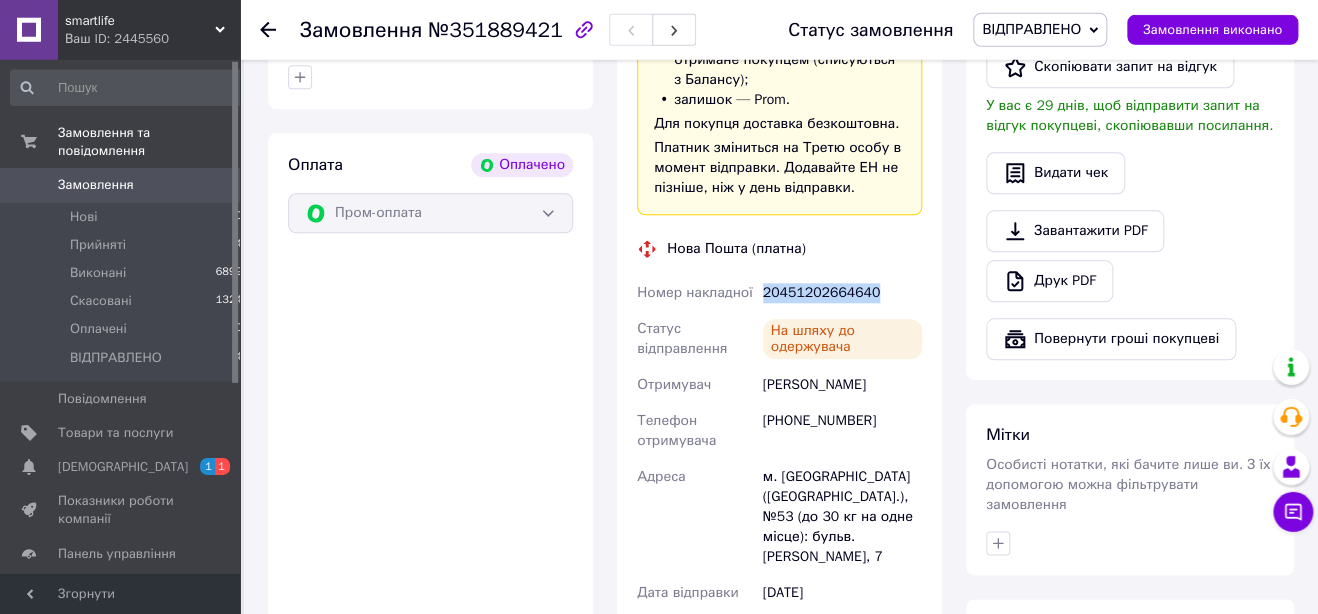 scroll, scrollTop: 421, scrollLeft: 0, axis: vertical 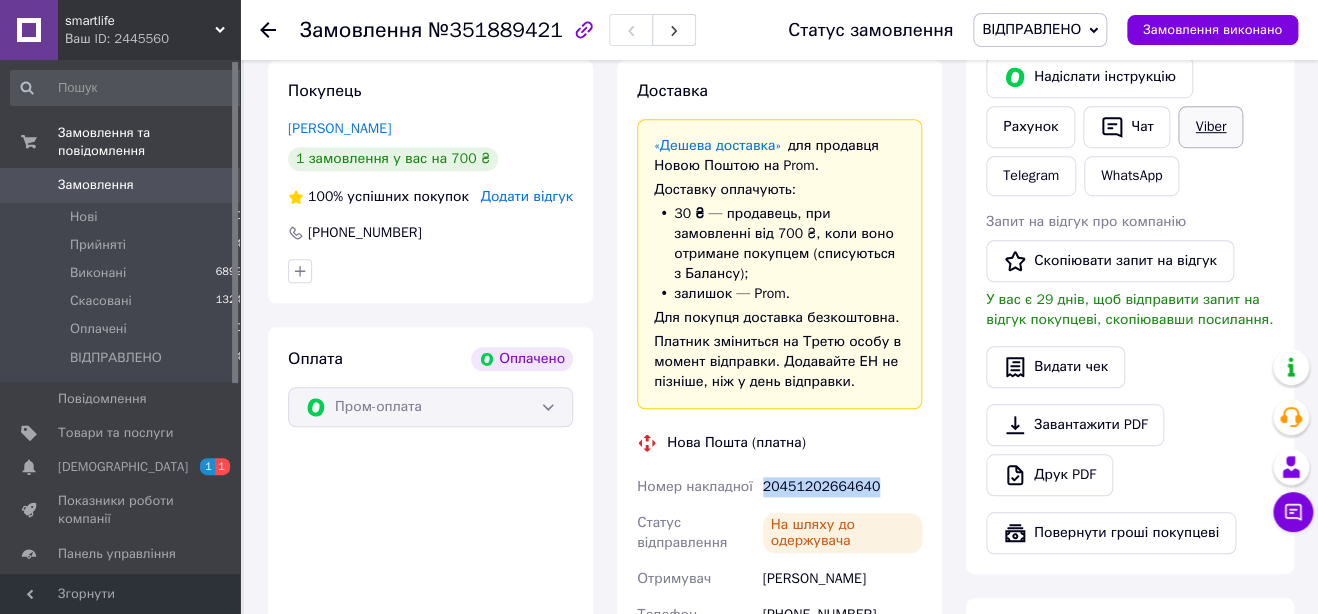 click on "Viber" at bounding box center [1210, 127] 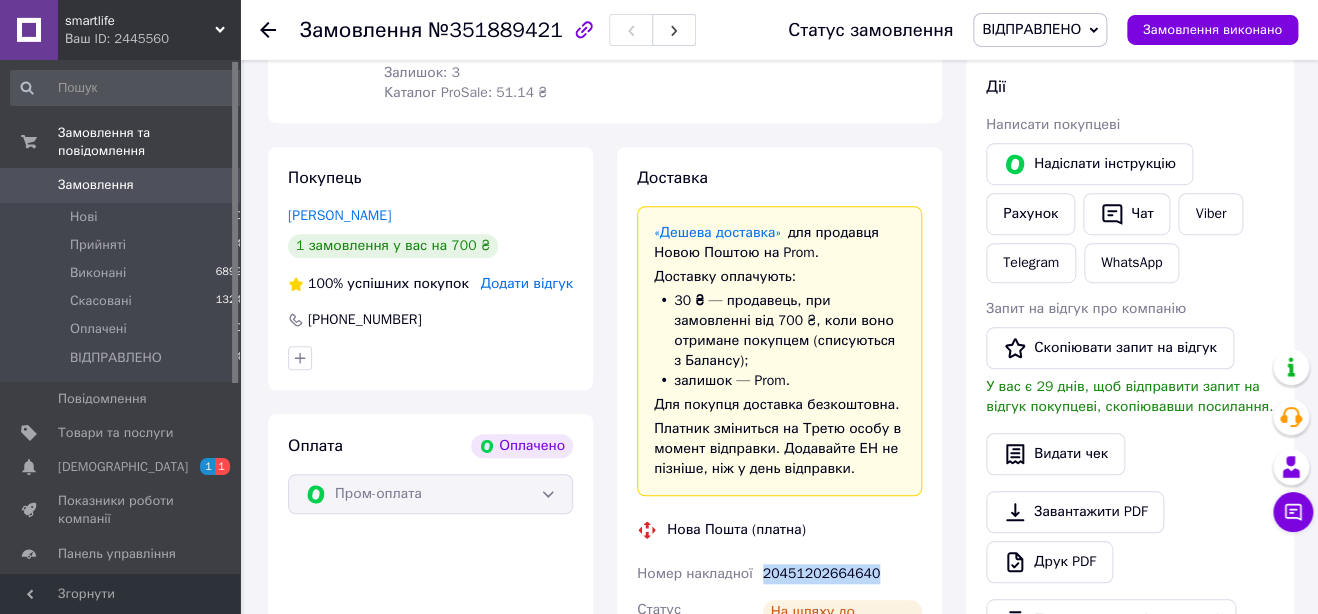 scroll, scrollTop: 210, scrollLeft: 0, axis: vertical 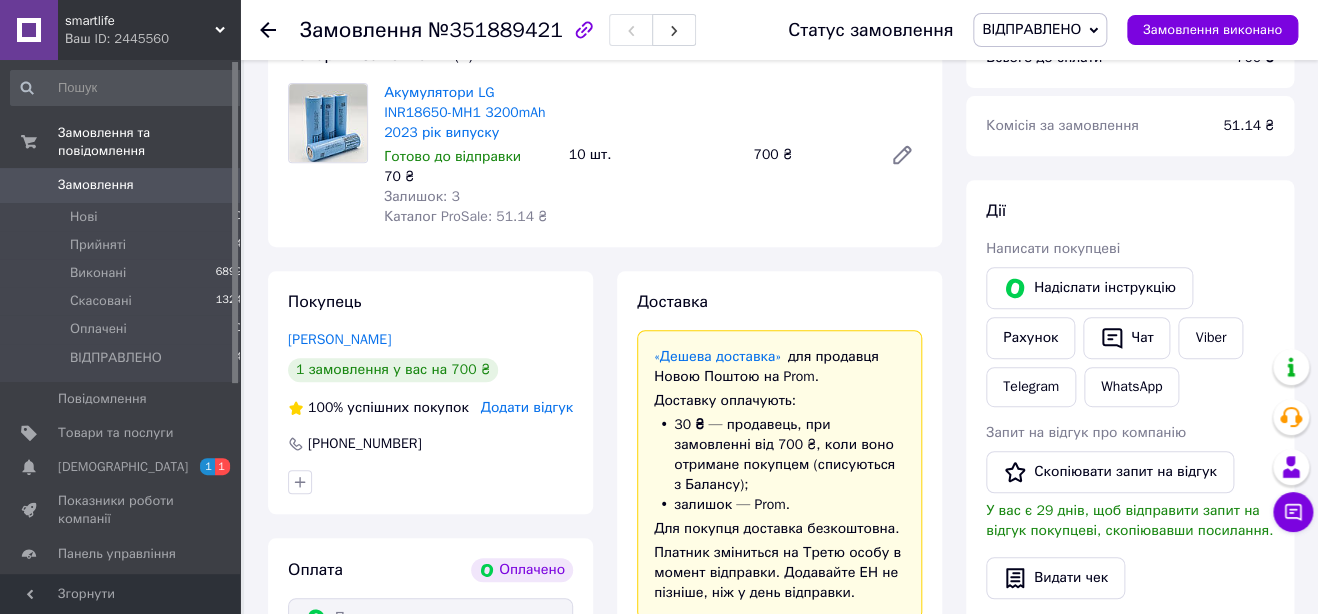 click 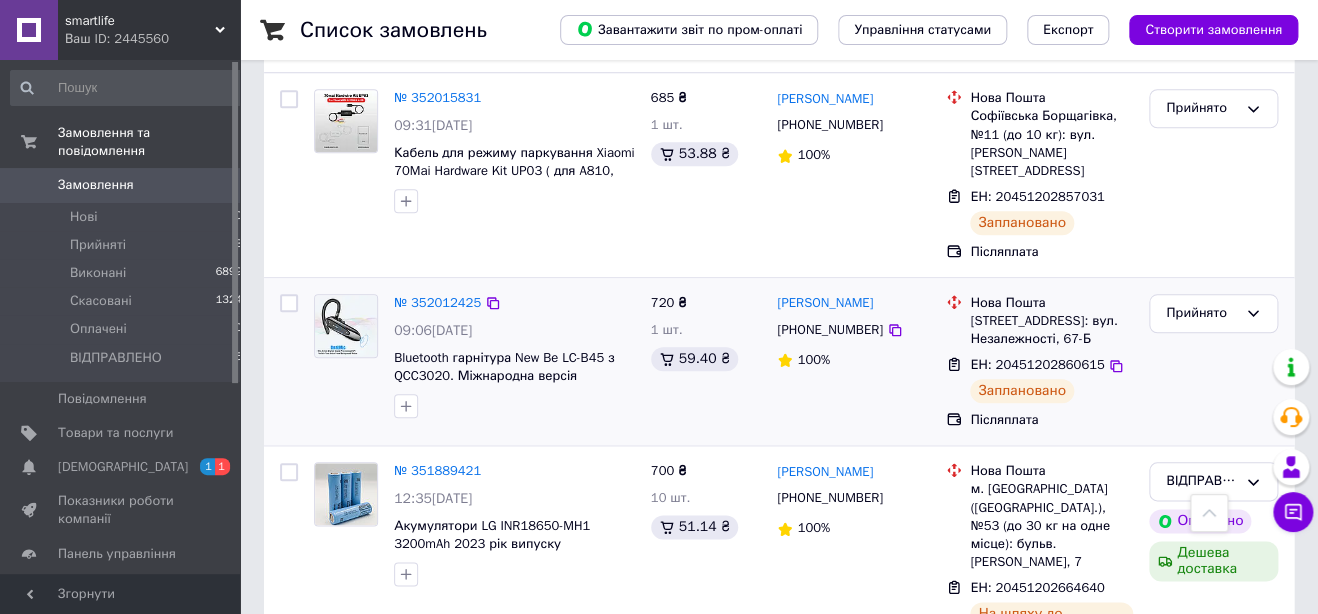 scroll, scrollTop: 631, scrollLeft: 0, axis: vertical 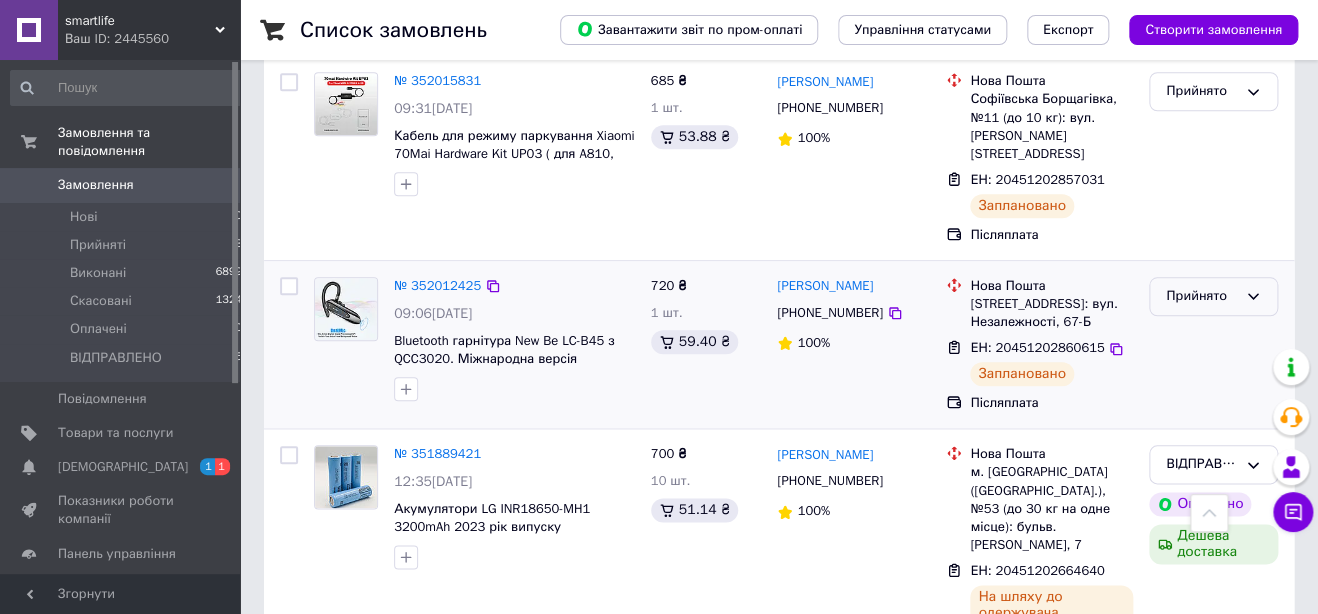 click on "Прийнято" at bounding box center (1201, 296) 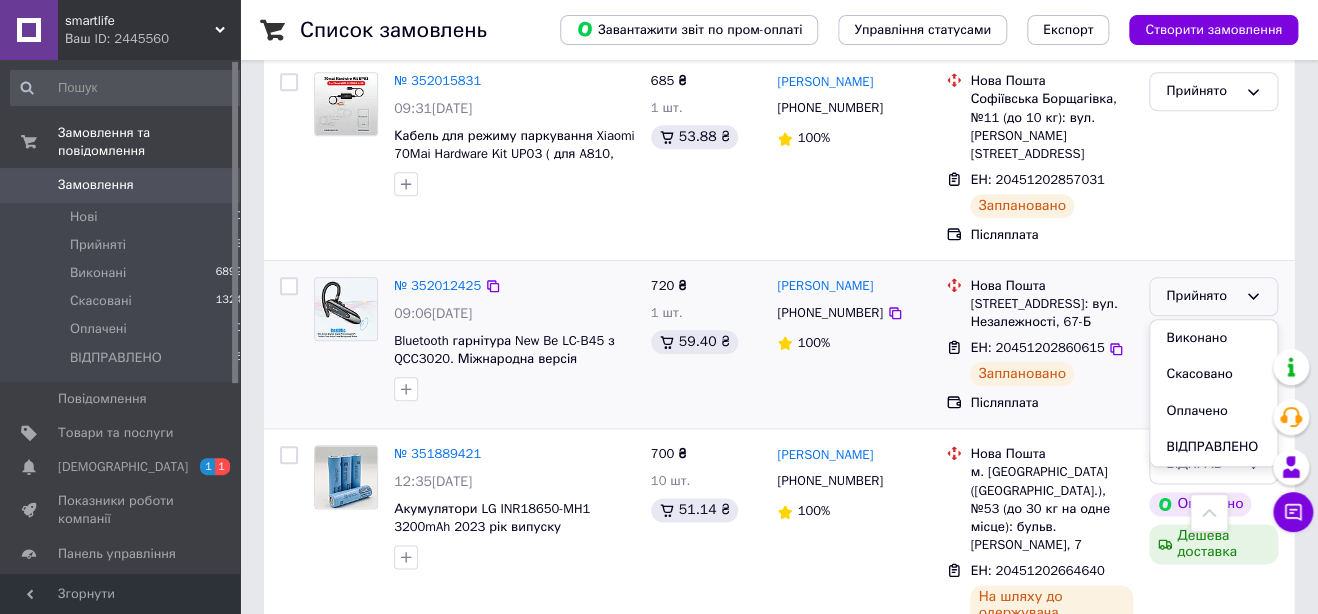 click on "ВІДПРАВЛЕНО" at bounding box center [1213, 447] 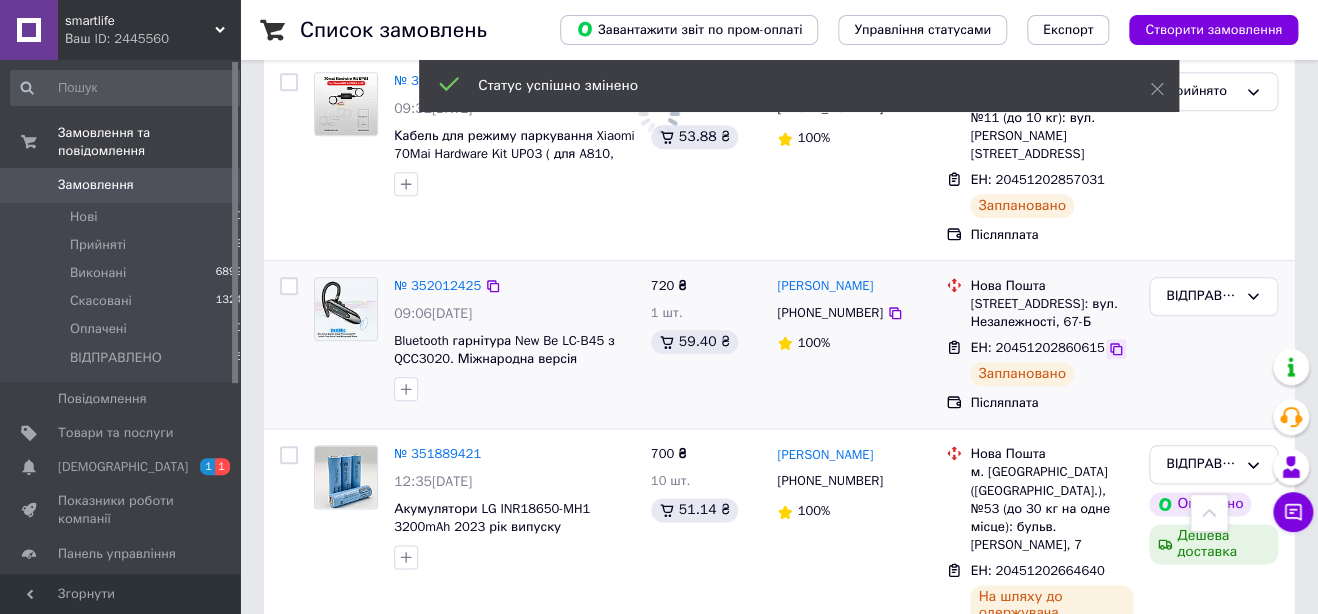 click 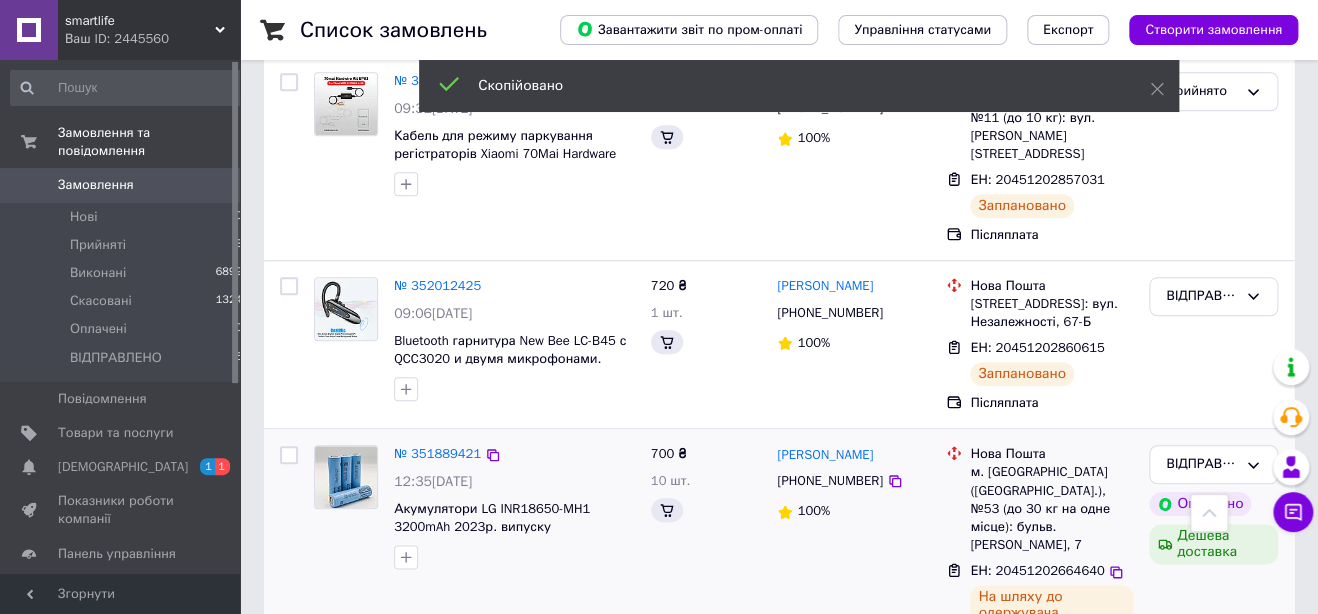 scroll, scrollTop: 631, scrollLeft: 0, axis: vertical 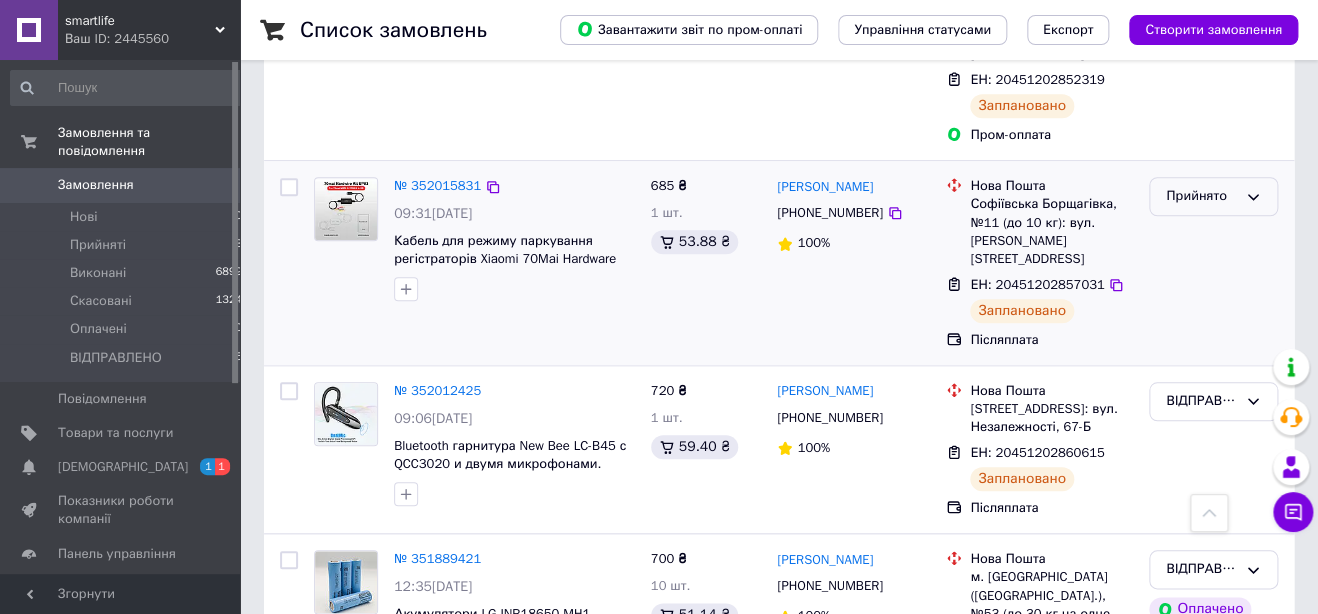 click on "Прийнято" at bounding box center (1201, 196) 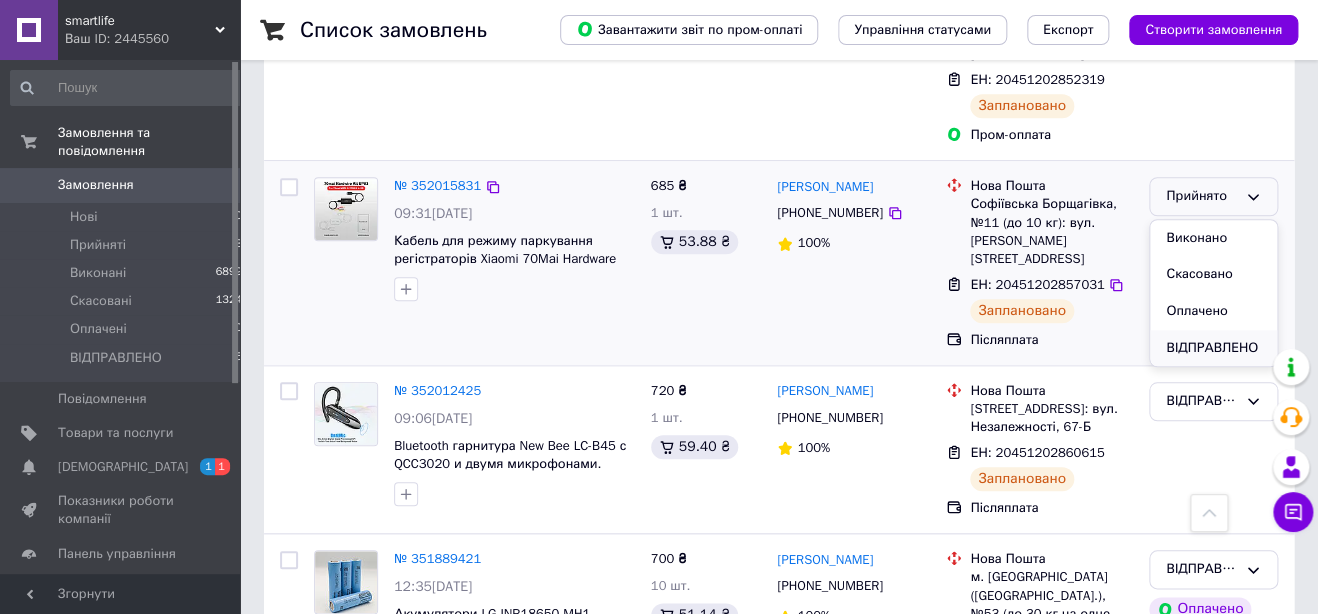 click on "ВІДПРАВЛЕНО" at bounding box center [1213, 348] 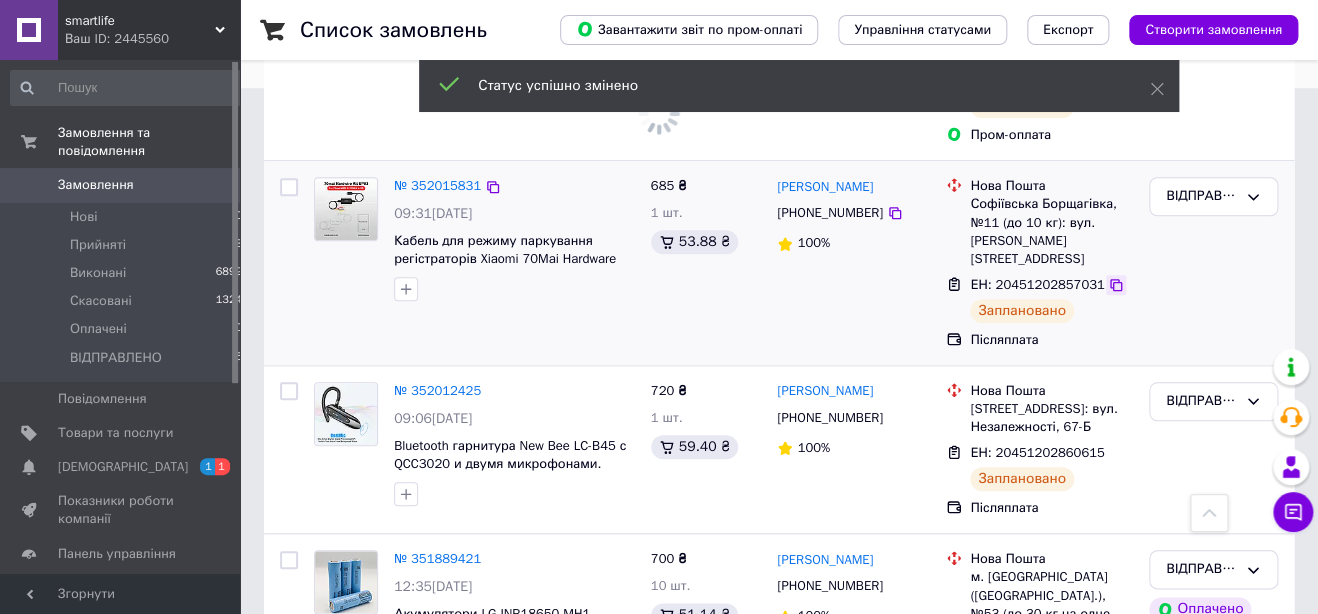 click 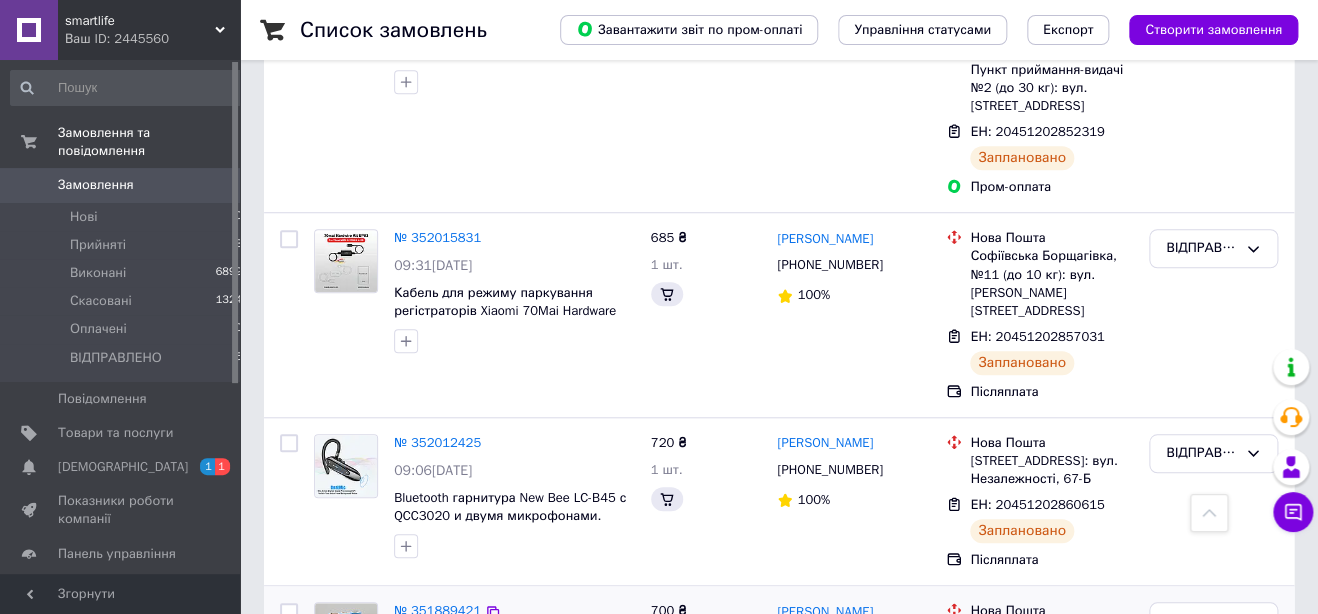 scroll, scrollTop: 526, scrollLeft: 0, axis: vertical 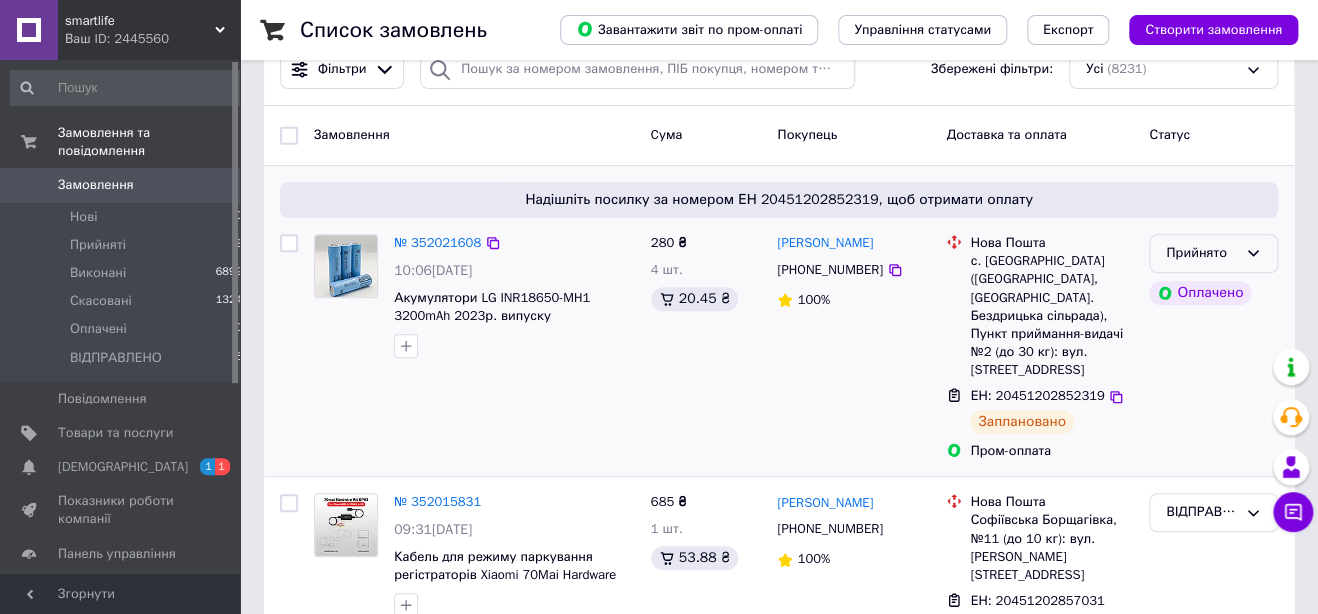 click on "Прийнято" at bounding box center (1201, 253) 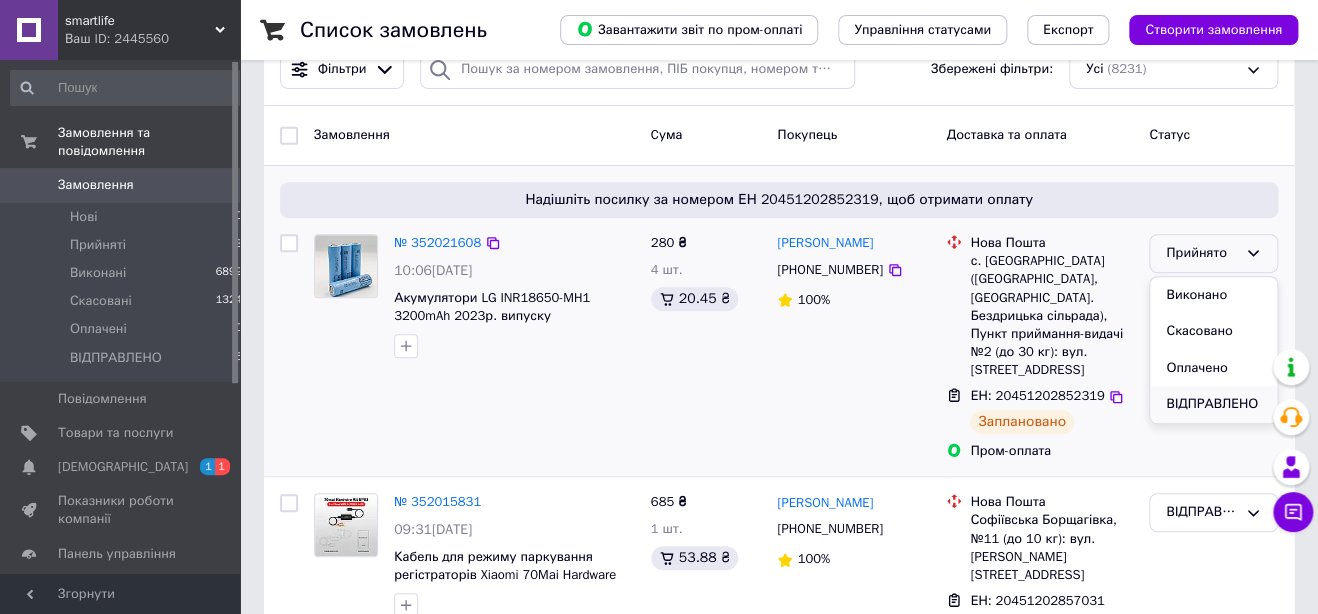 click on "ВІДПРАВЛЕНО" at bounding box center (1213, 404) 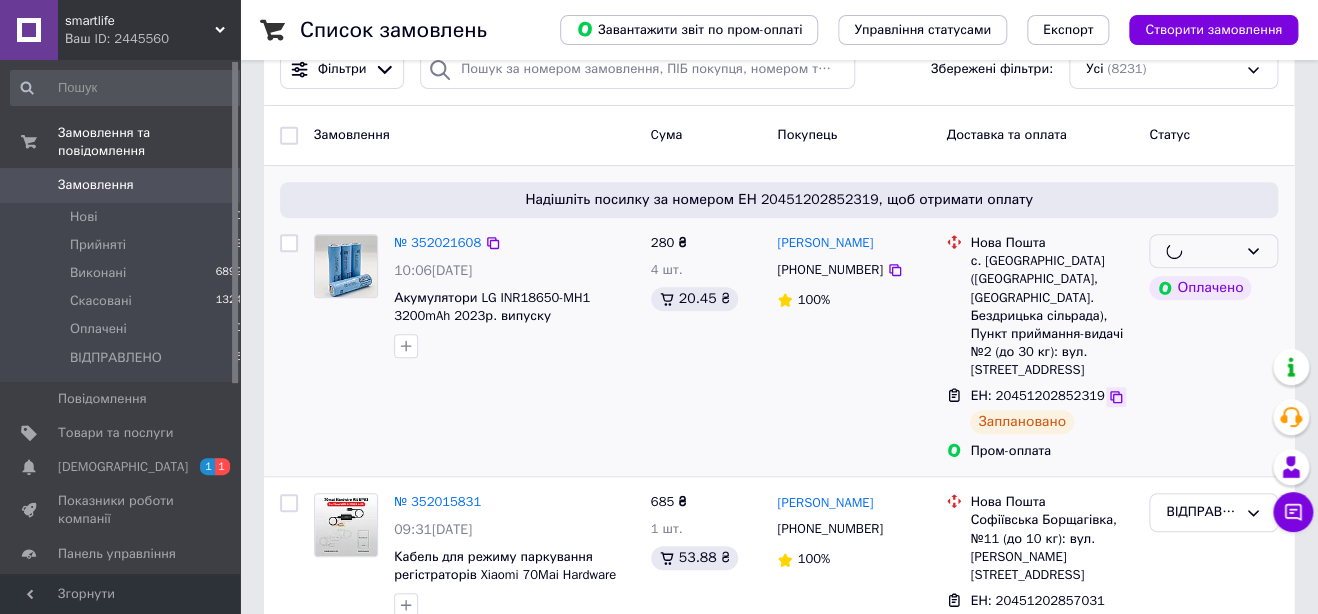 click 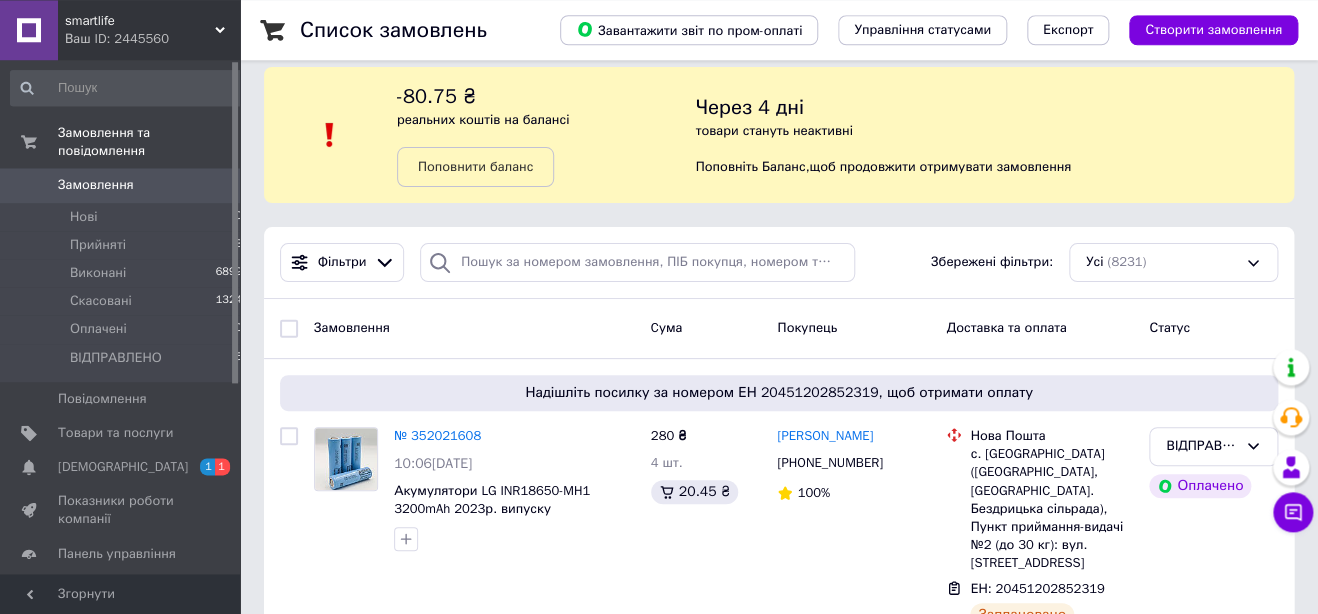 scroll, scrollTop: 0, scrollLeft: 0, axis: both 